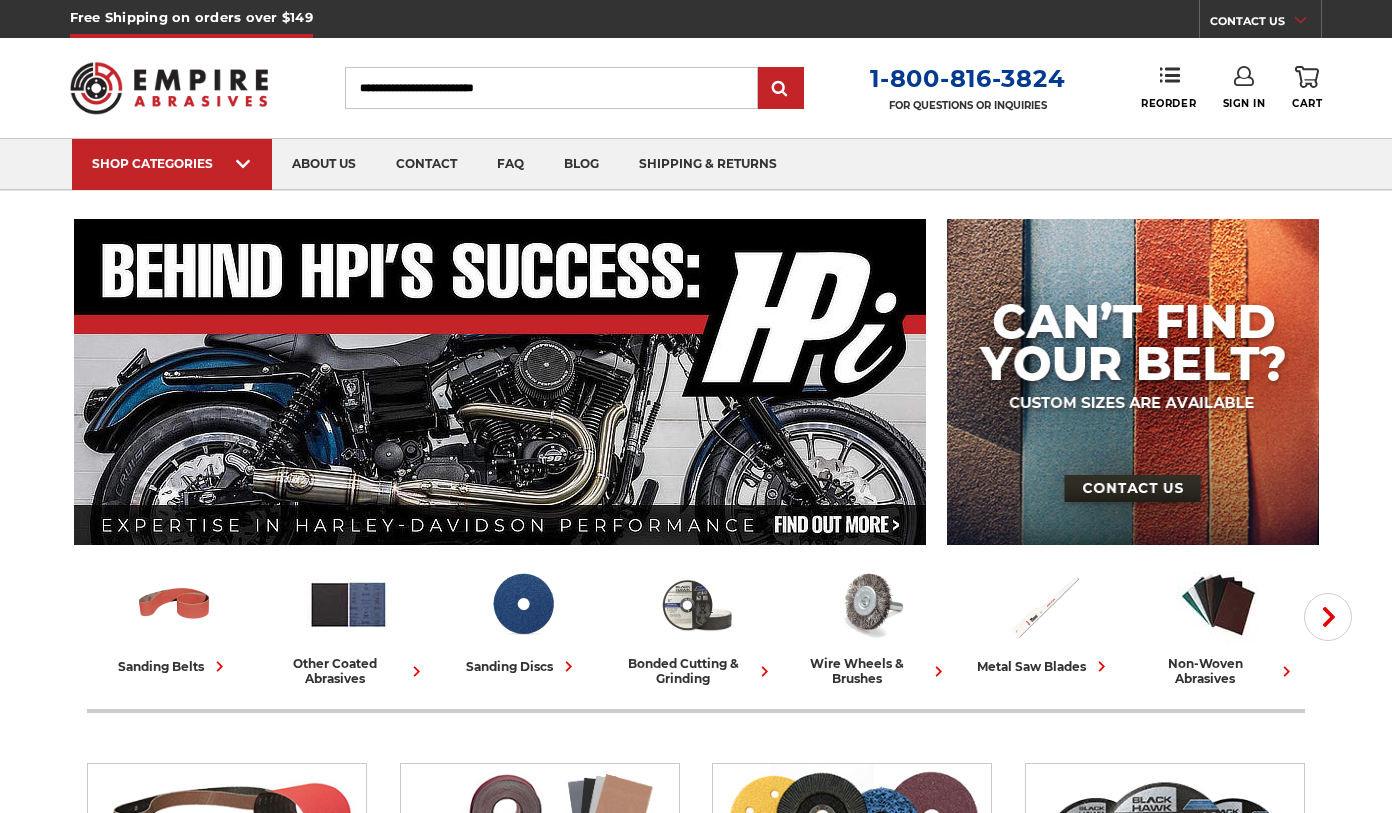 scroll, scrollTop: 0, scrollLeft: 0, axis: both 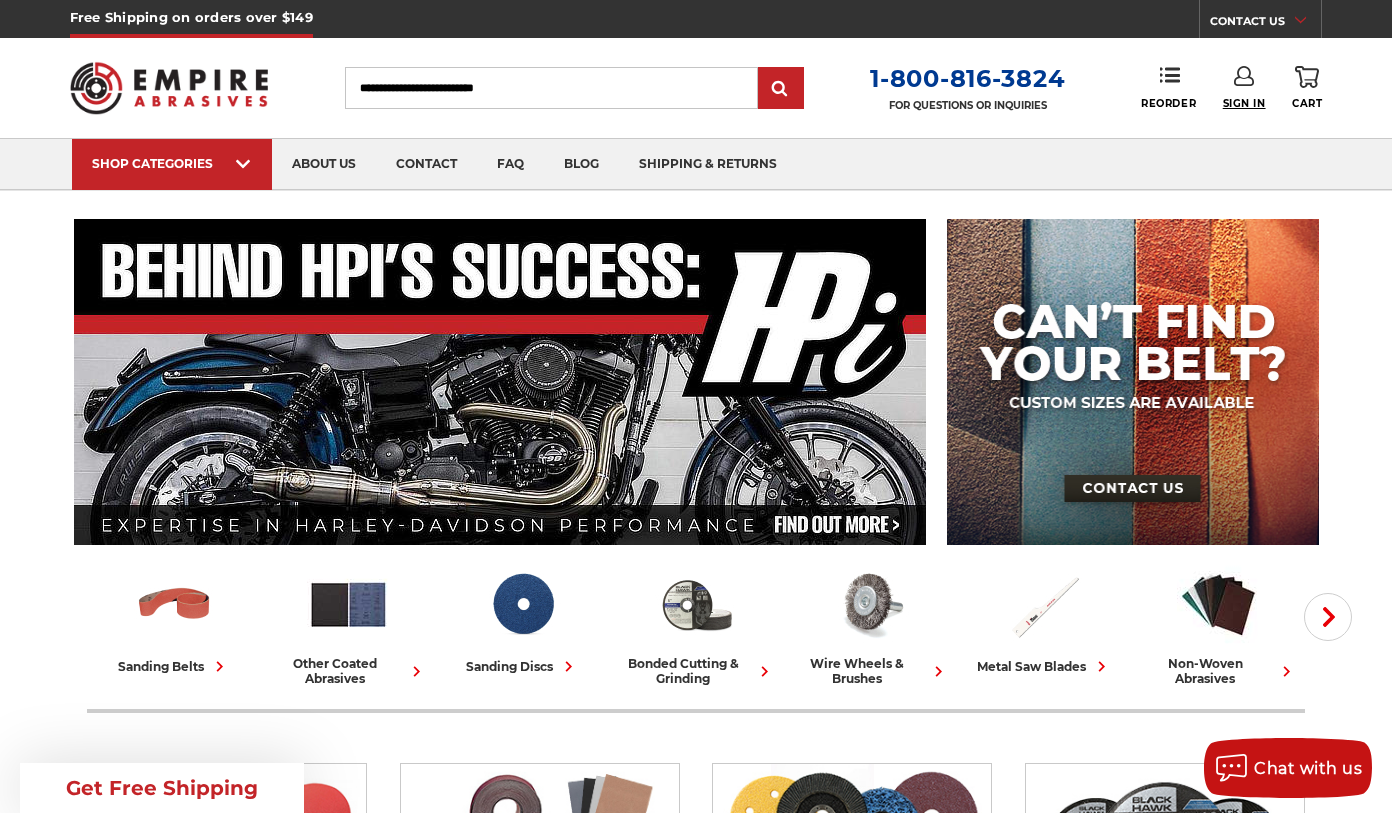 click on "Sign In" at bounding box center (1244, 103) 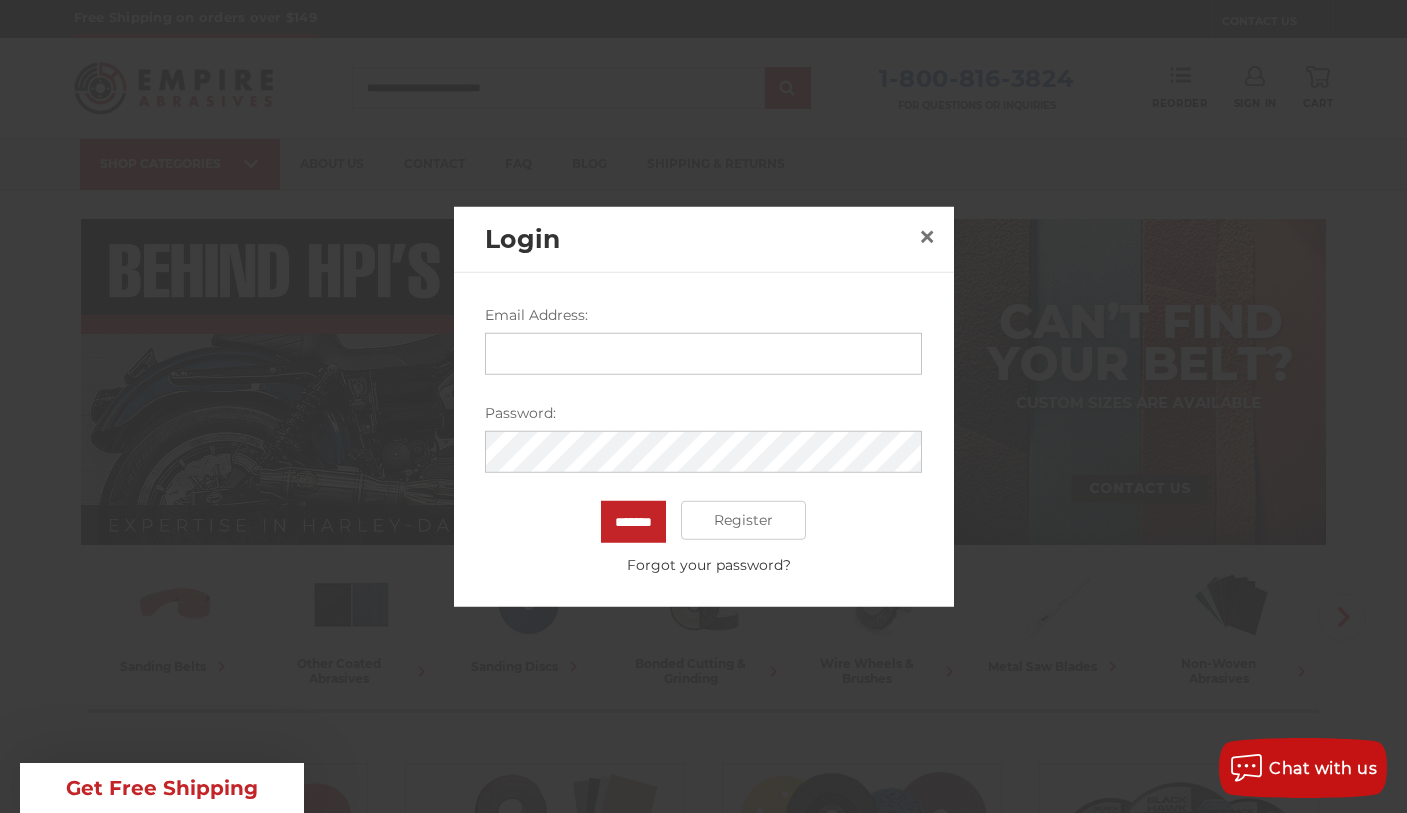 click on "Email Address:" at bounding box center [703, 353] 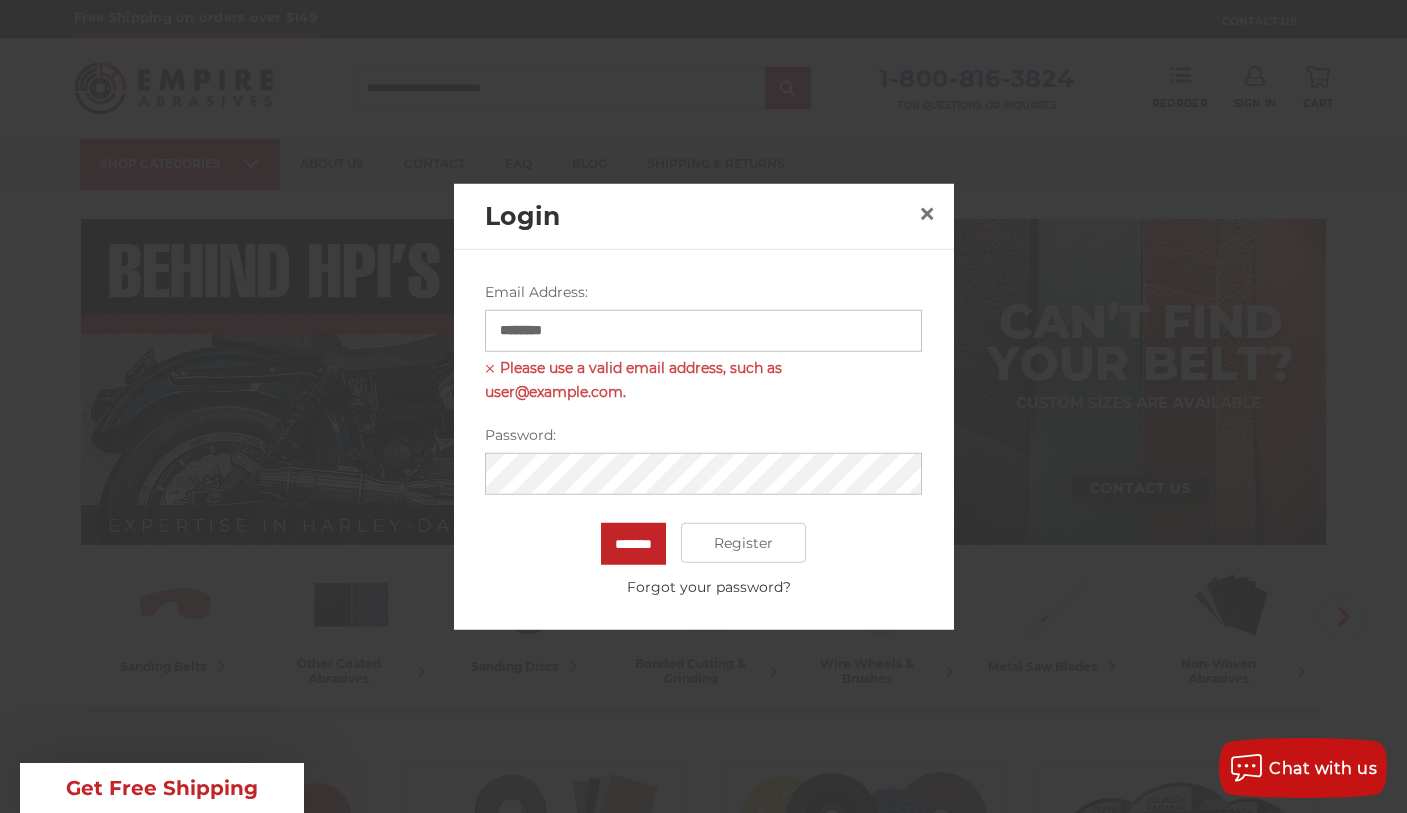 type on "**********" 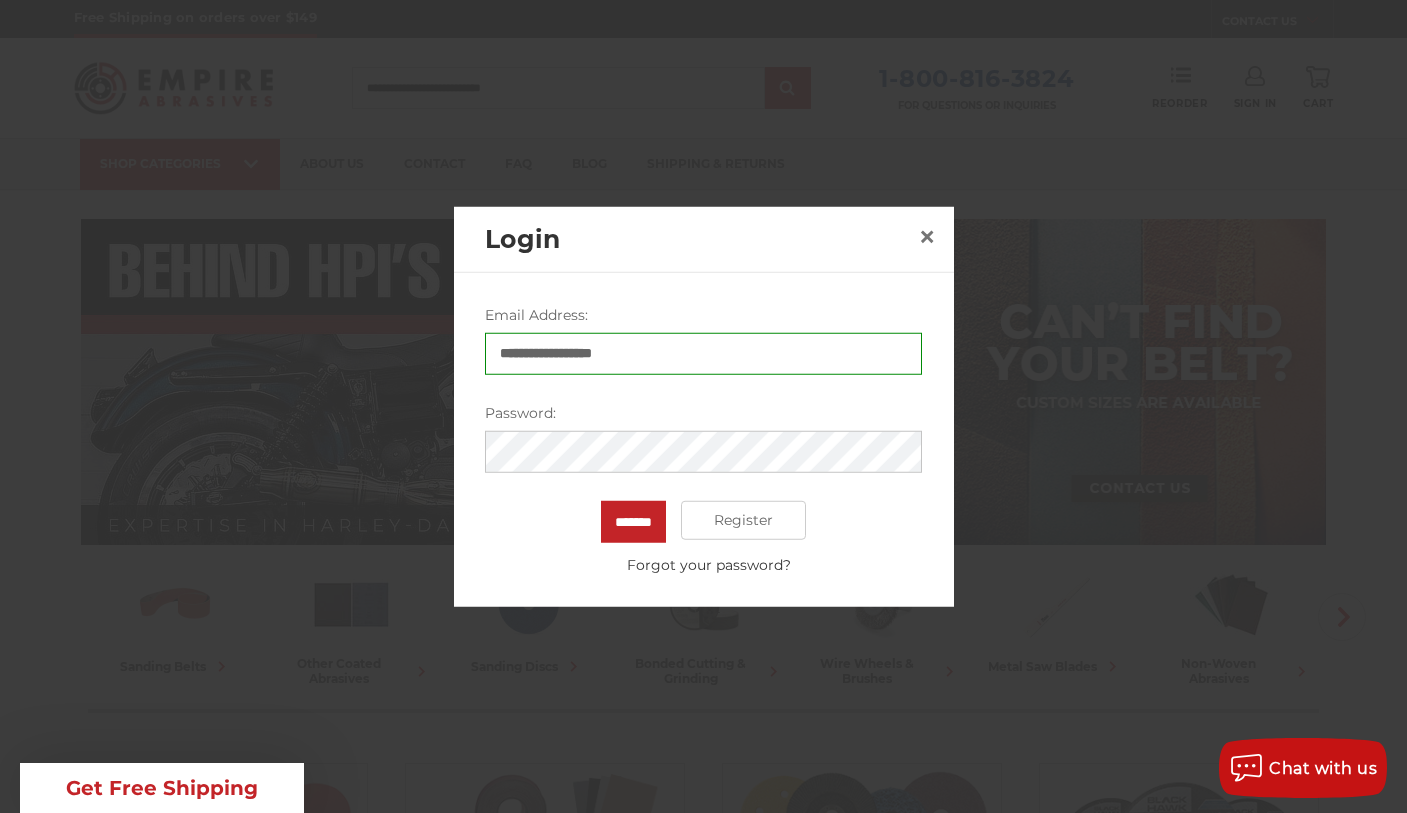 click on "*******" at bounding box center (633, 521) 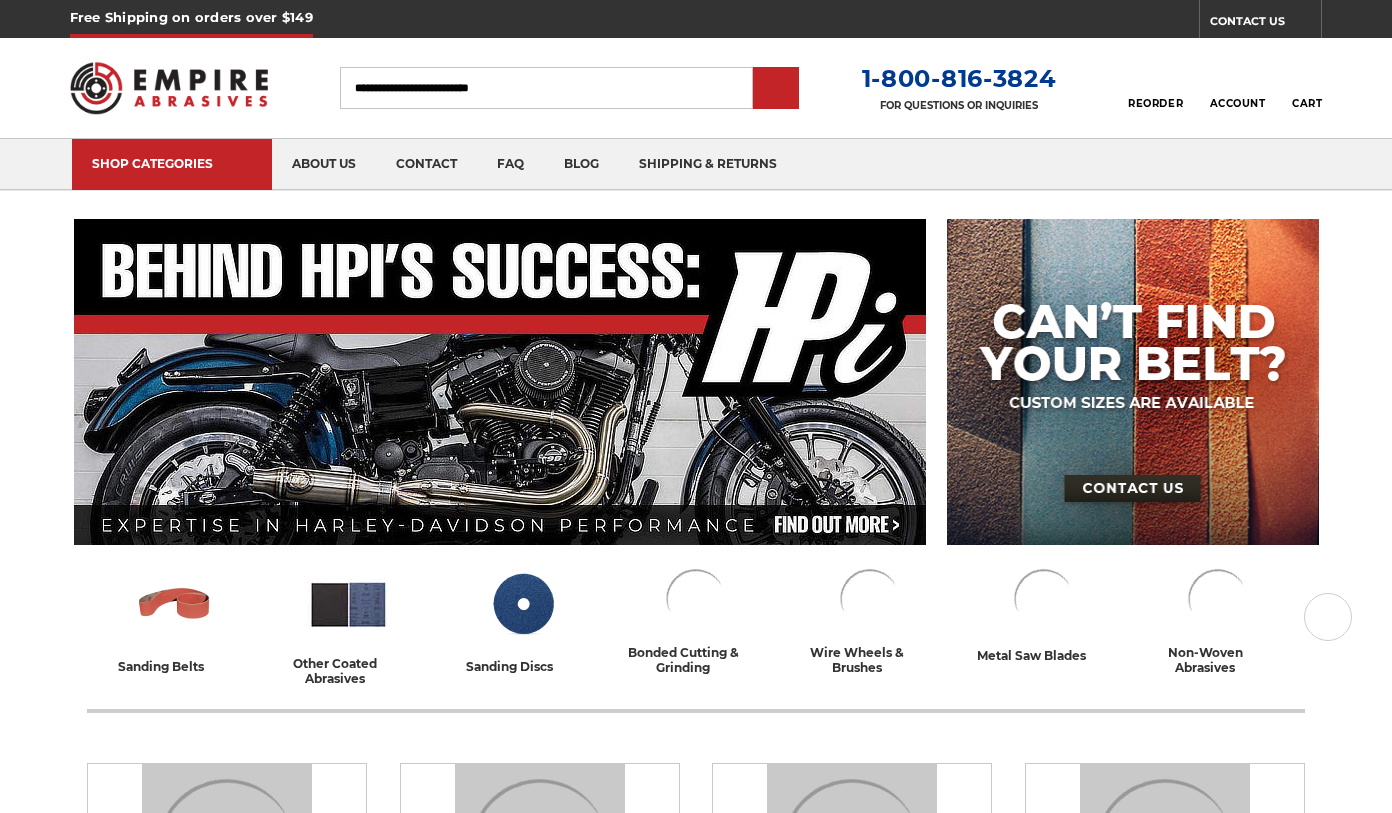 scroll, scrollTop: 0, scrollLeft: 0, axis: both 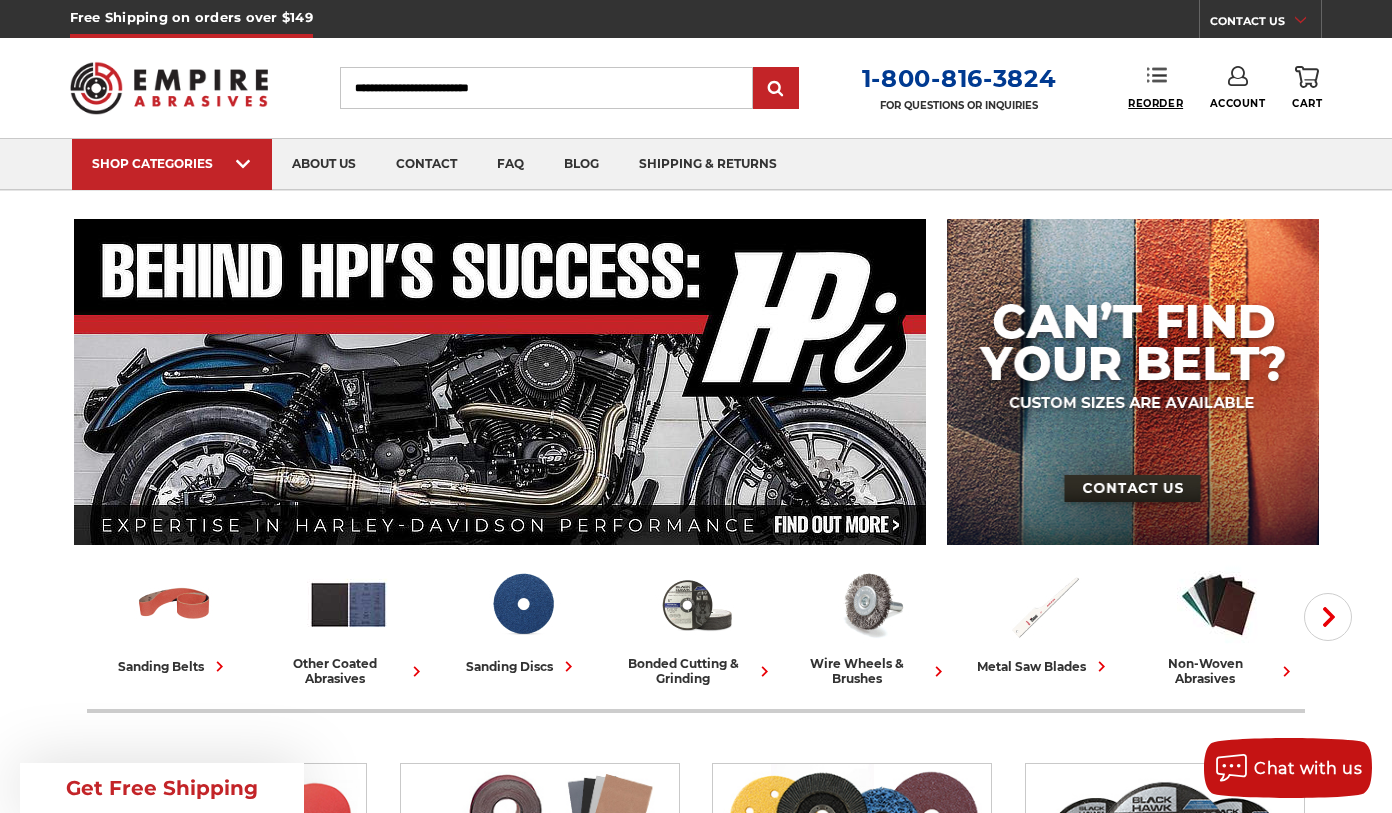 click on "Reorder" at bounding box center [1155, 103] 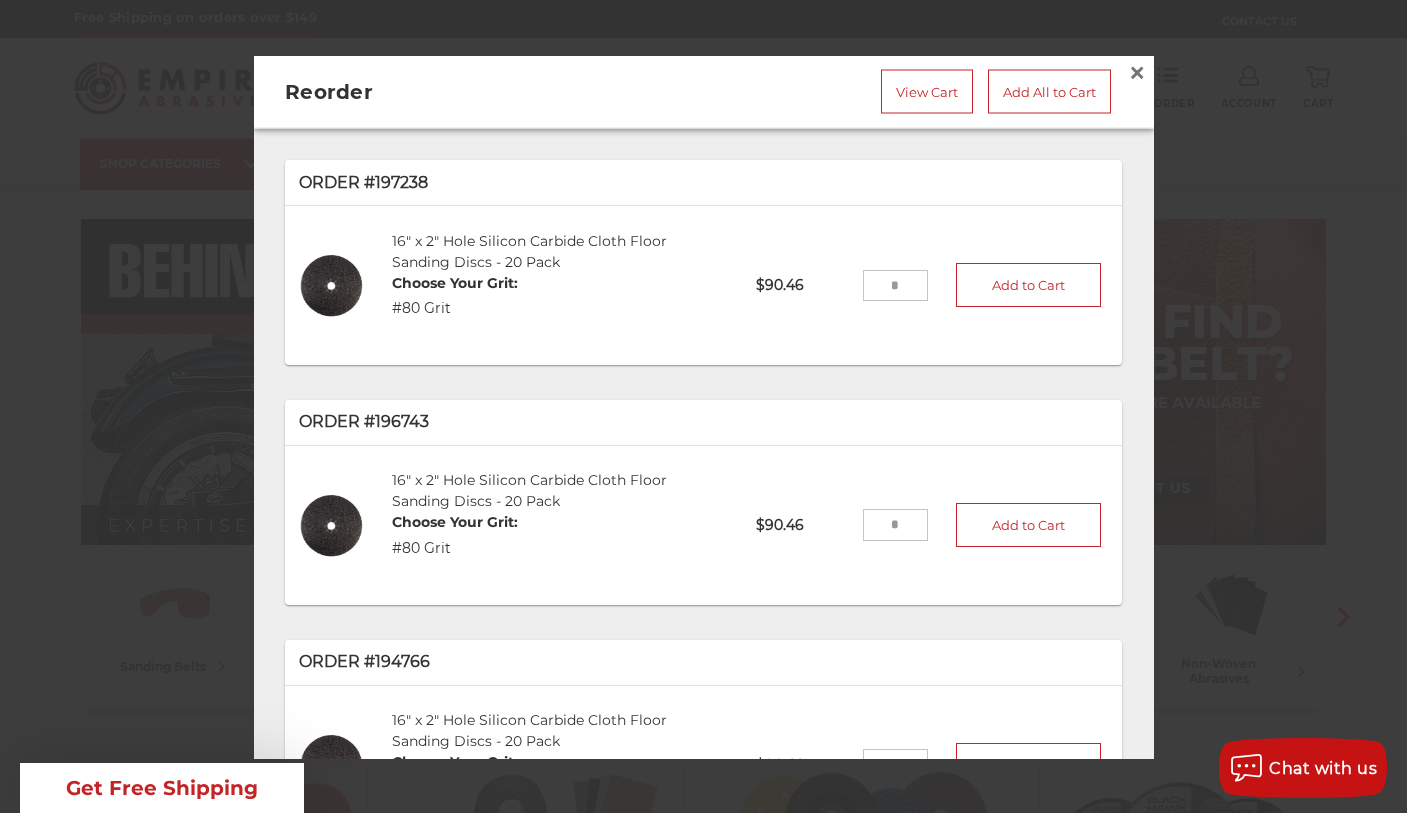 click at bounding box center [895, 285] 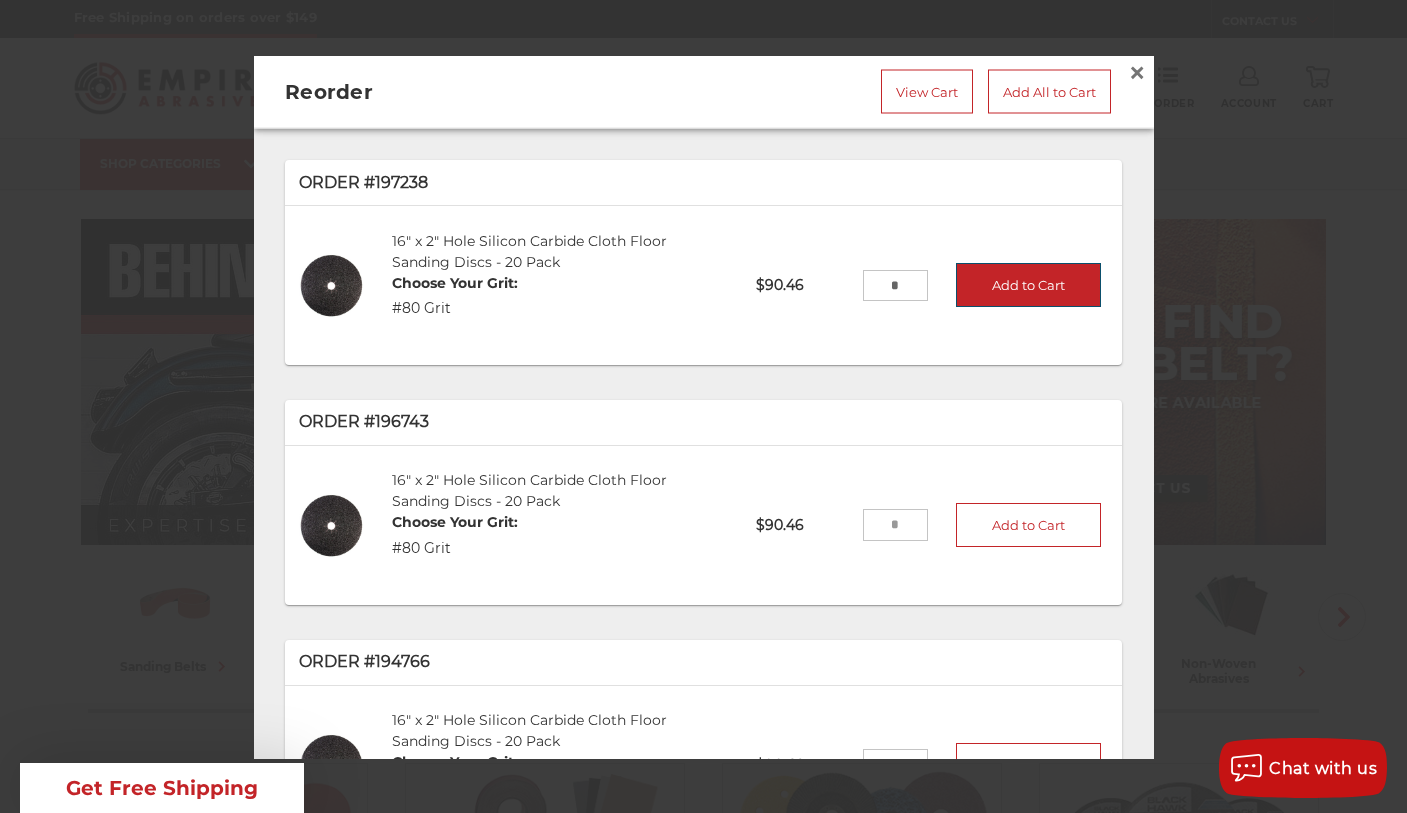 type on "*" 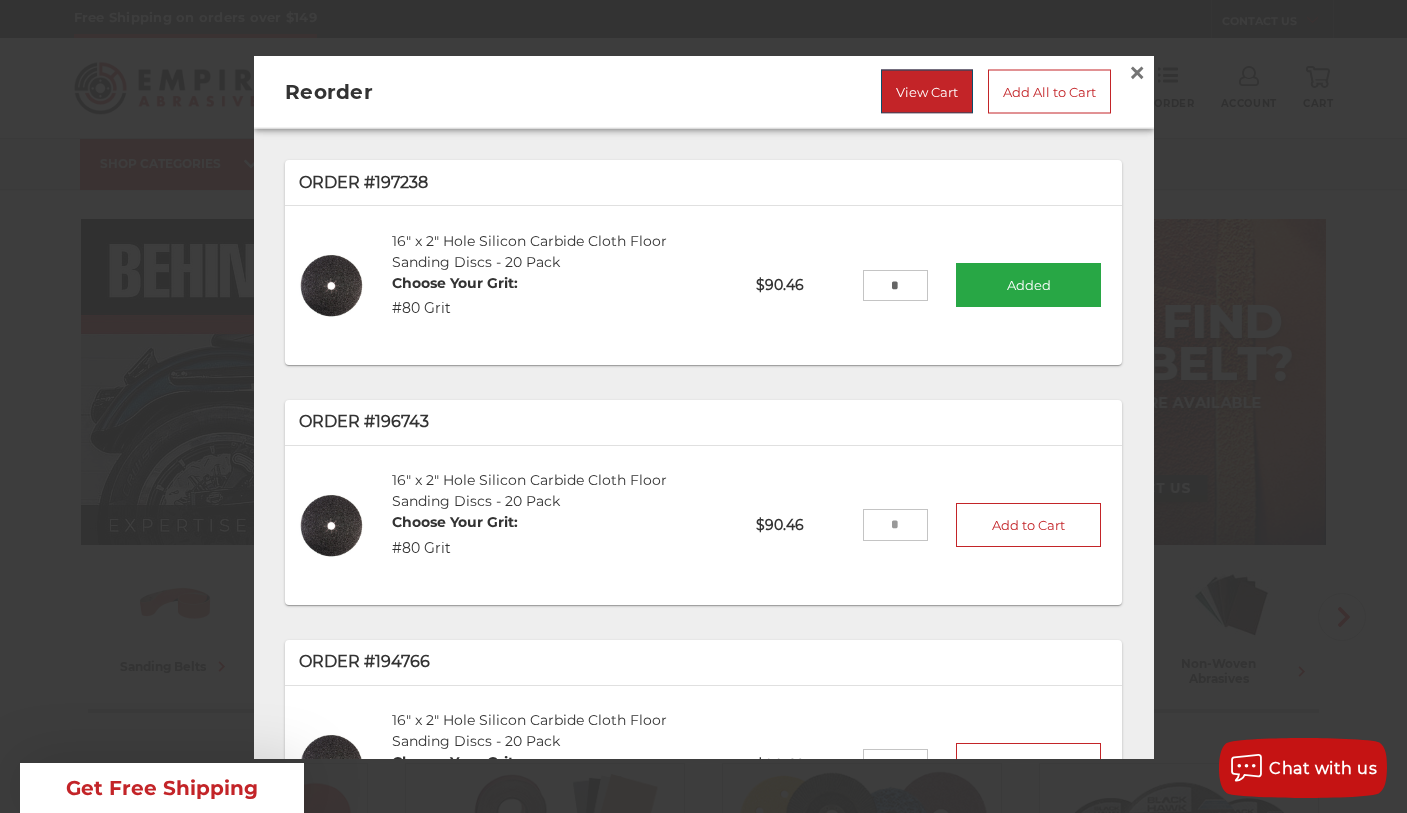 click on "View Cart" at bounding box center (927, 91) 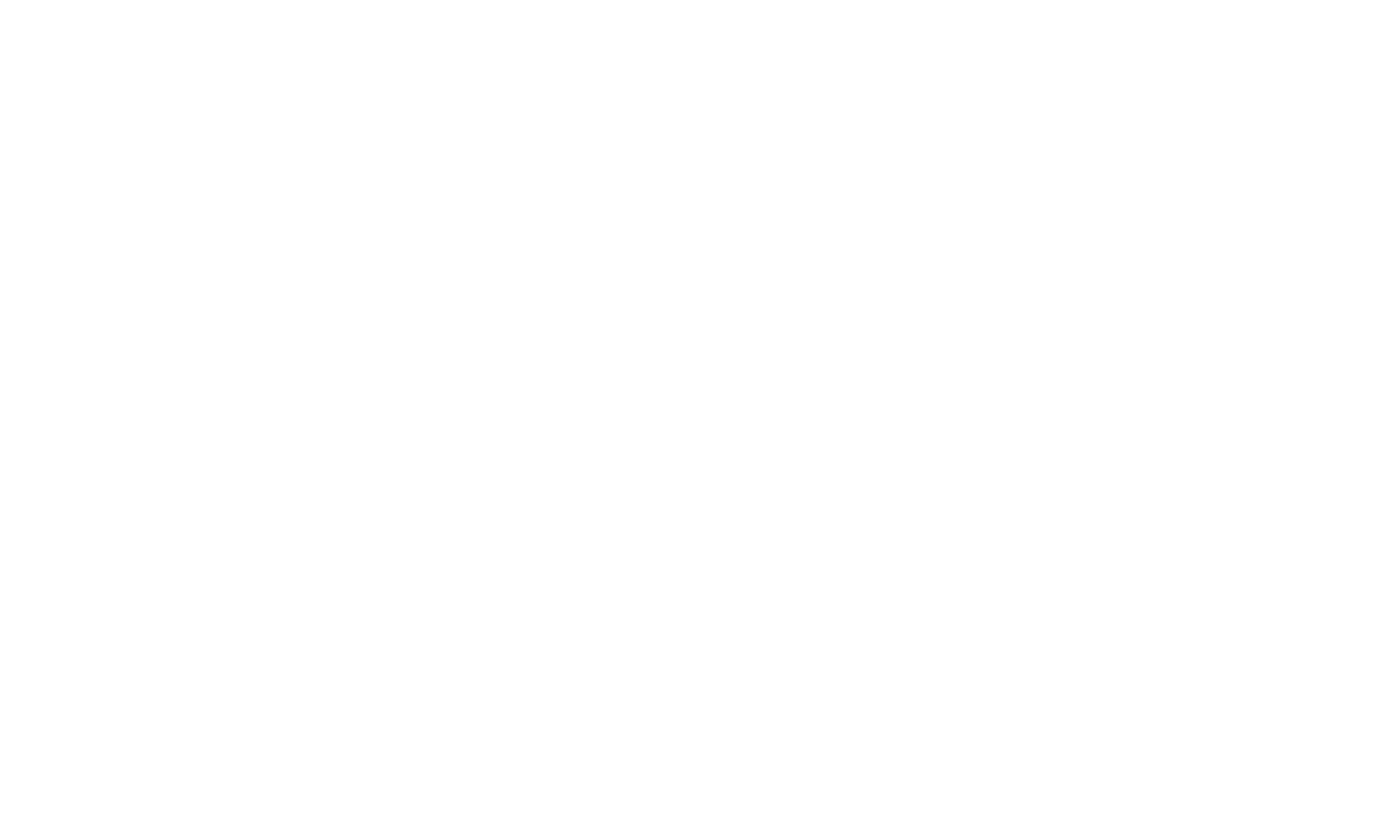 scroll, scrollTop: 0, scrollLeft: 0, axis: both 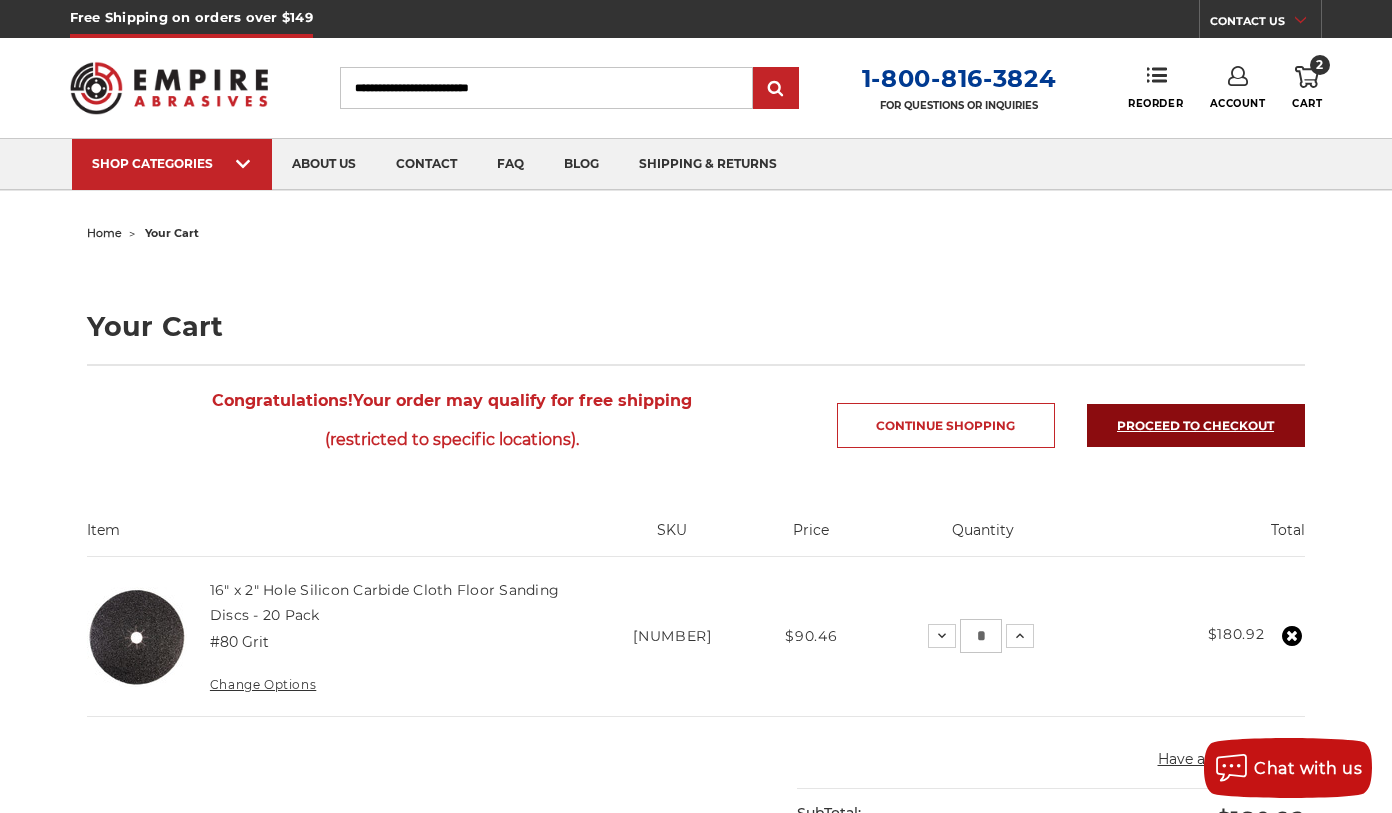 click on "Proceed to checkout" at bounding box center [1196, 425] 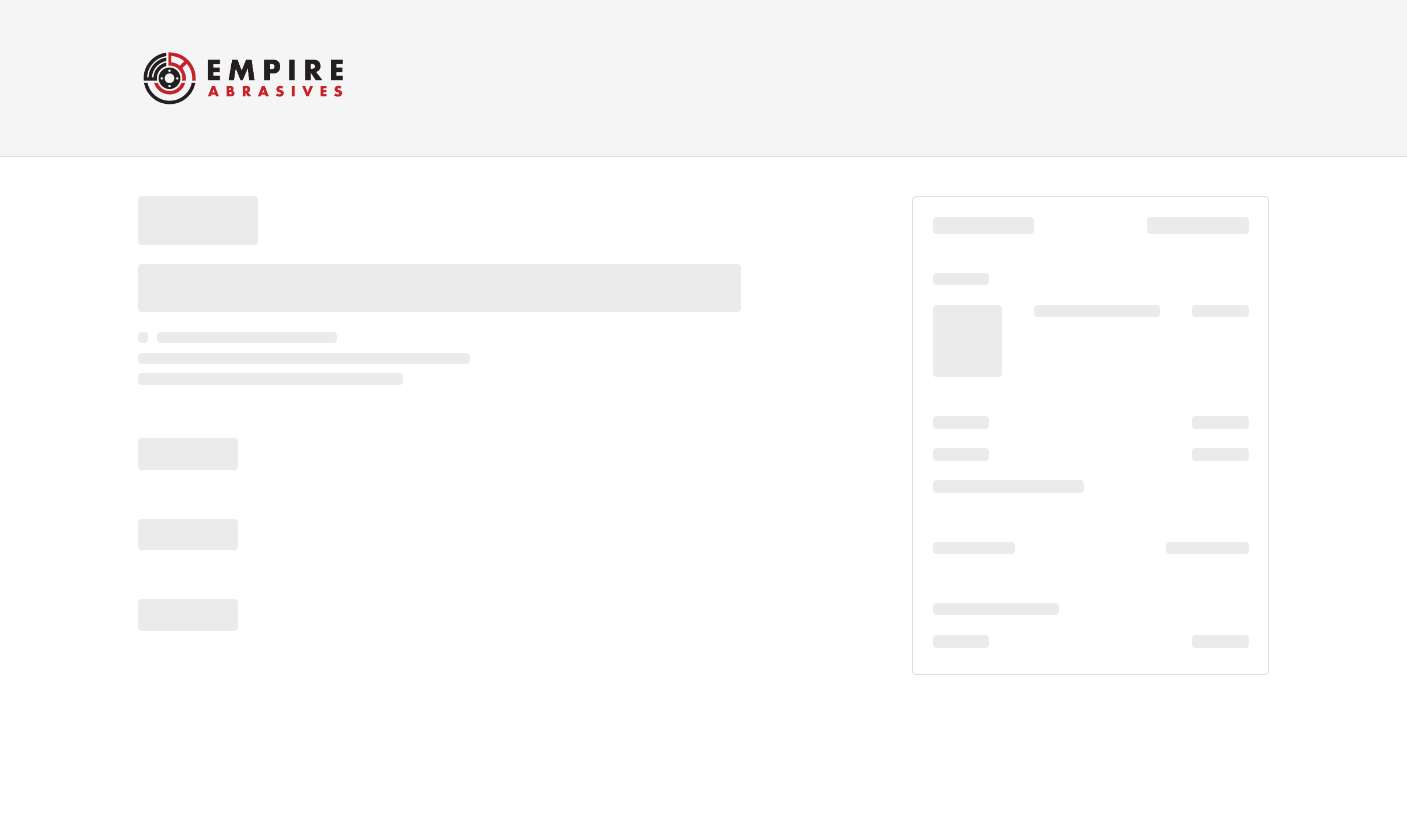 scroll, scrollTop: 0, scrollLeft: 0, axis: both 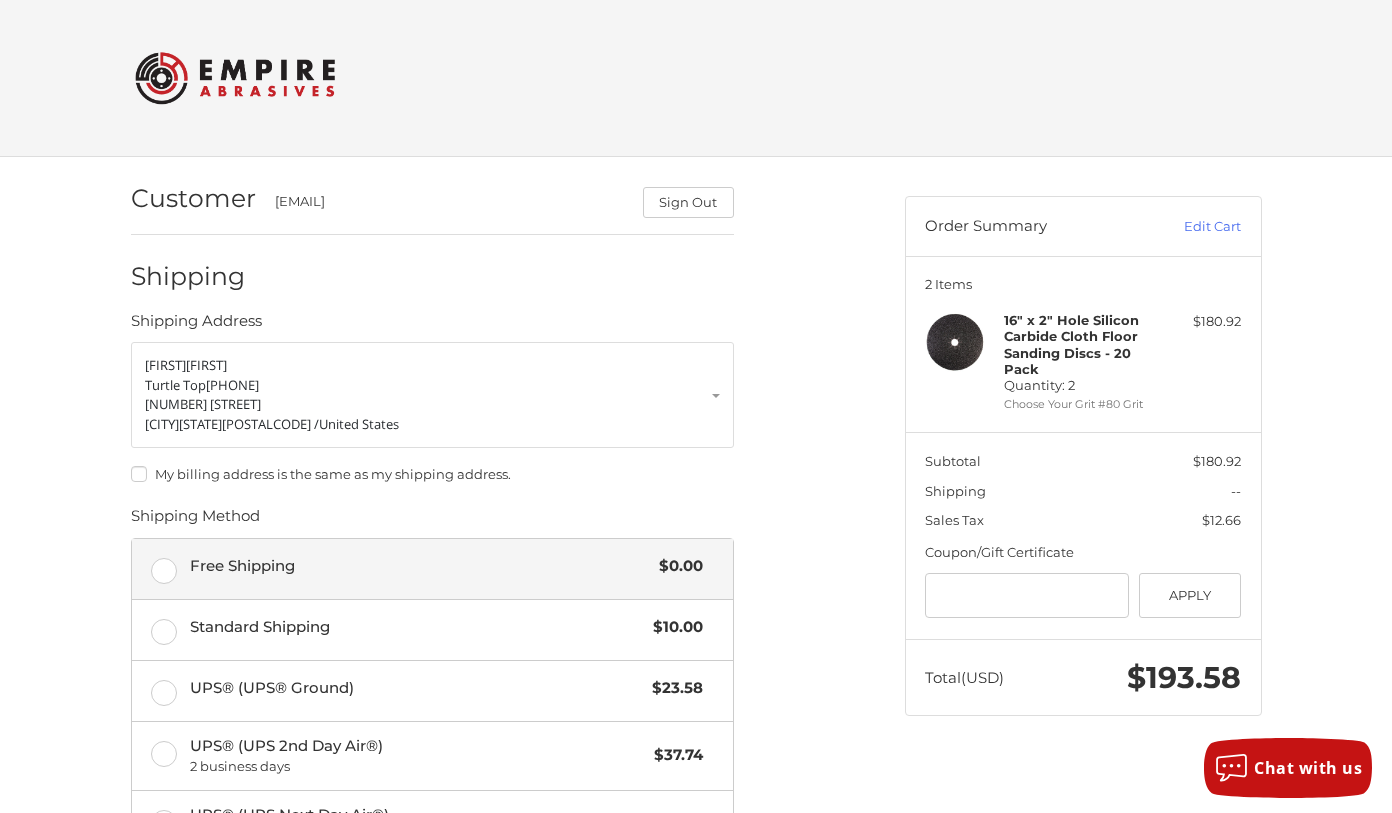 click on "Free Shipping" at bounding box center (420, 566) 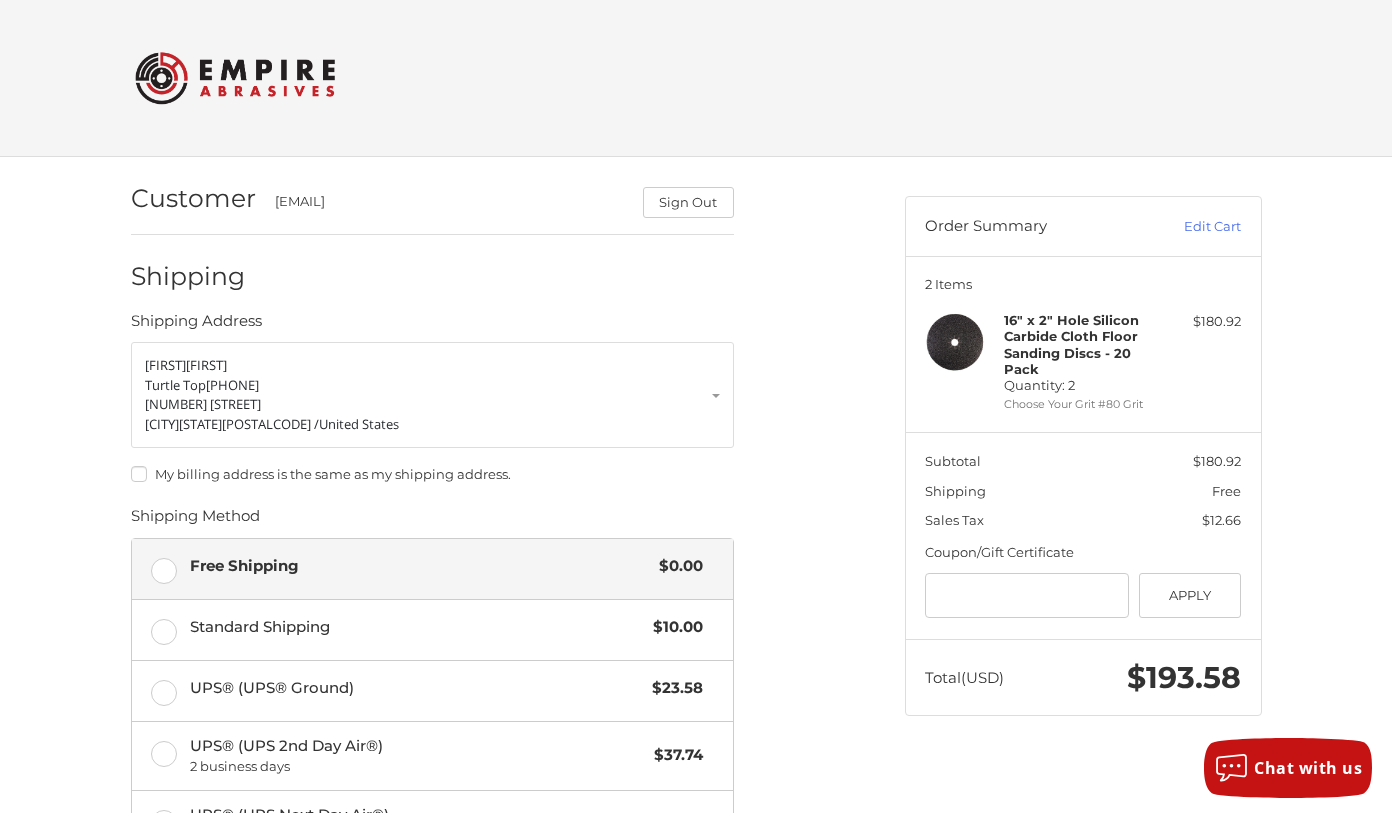 click on "My billing address is the same as my shipping address." at bounding box center (432, 474) 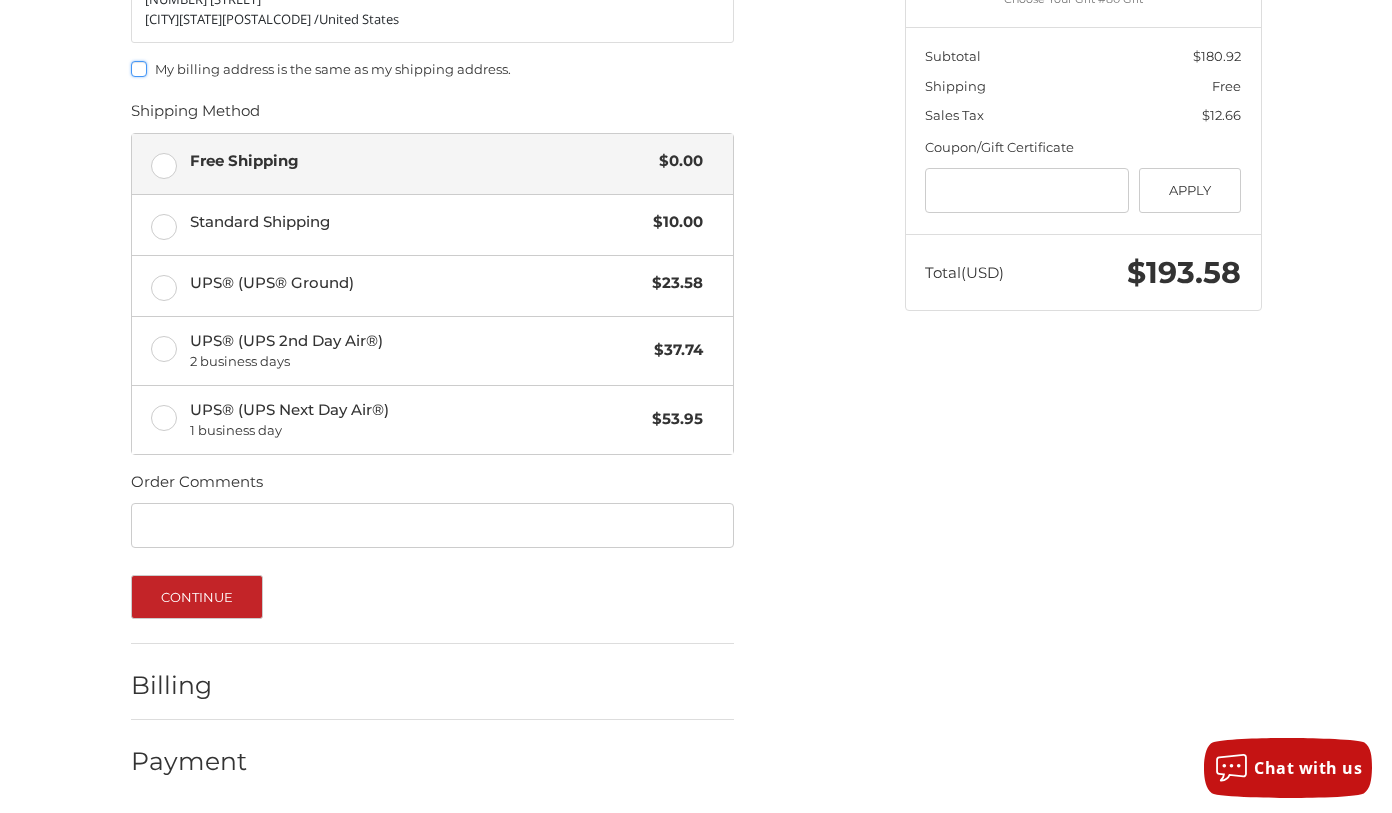 scroll, scrollTop: 407, scrollLeft: 0, axis: vertical 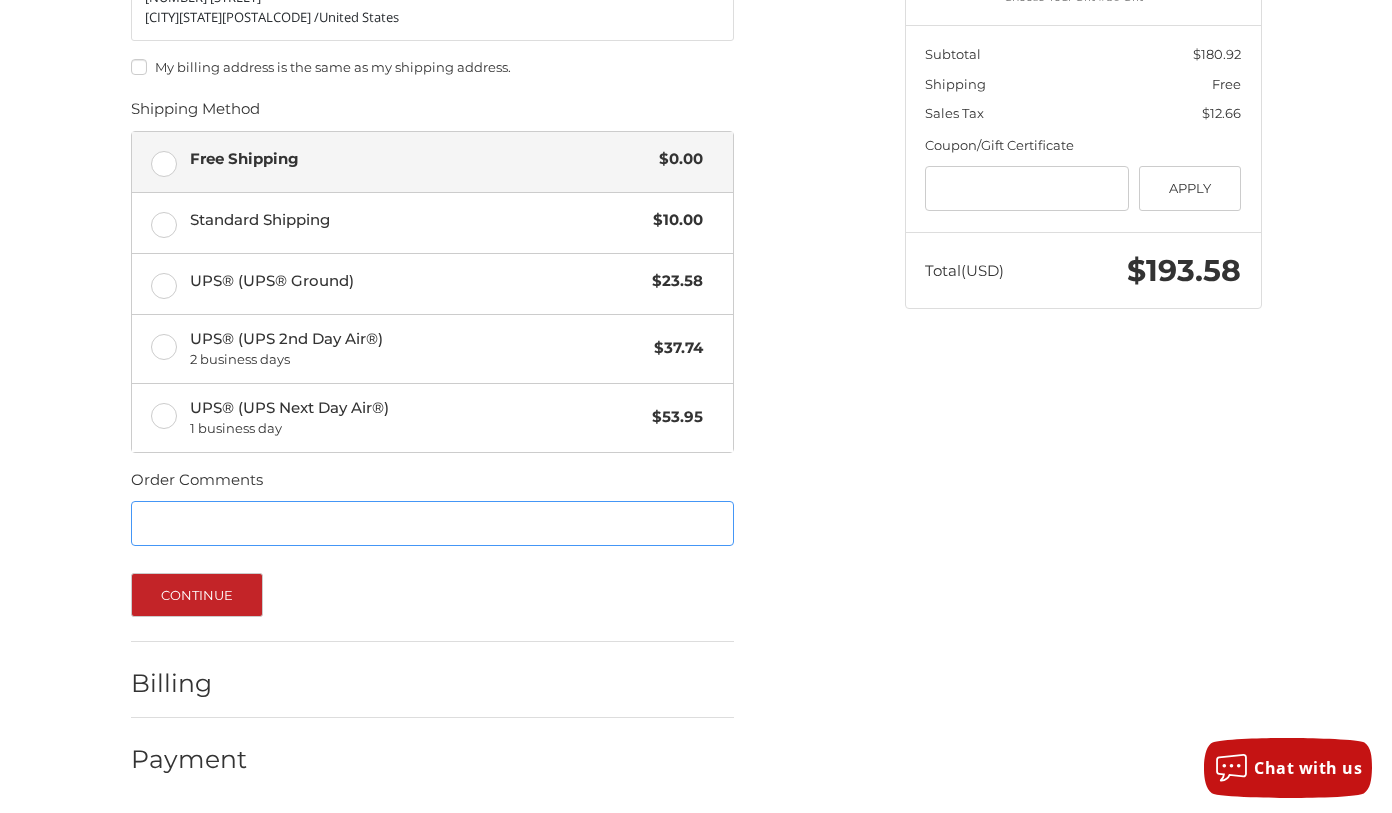 click on "Order Comments" at bounding box center (432, 523) 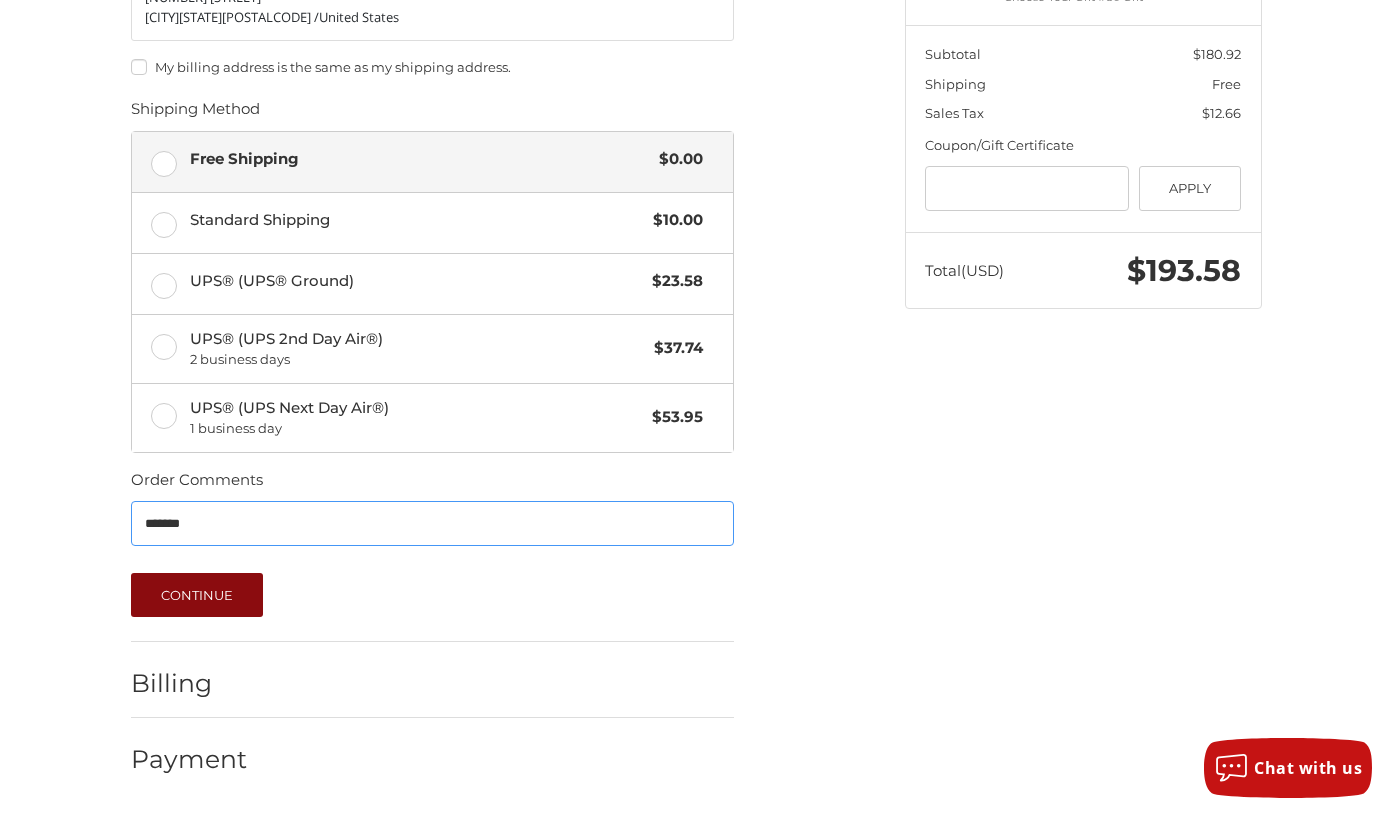 type on "*******" 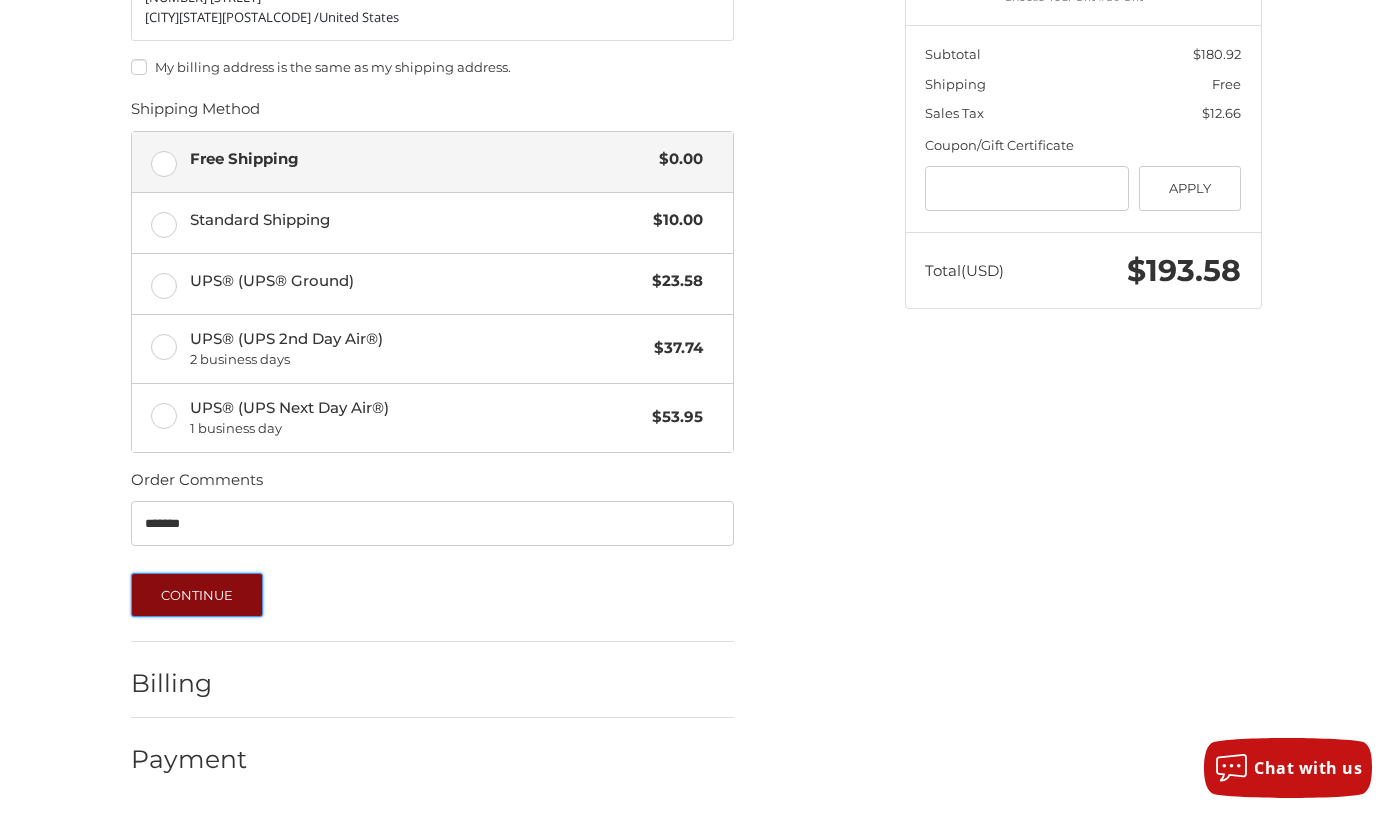 click on "Continue" at bounding box center (197, 595) 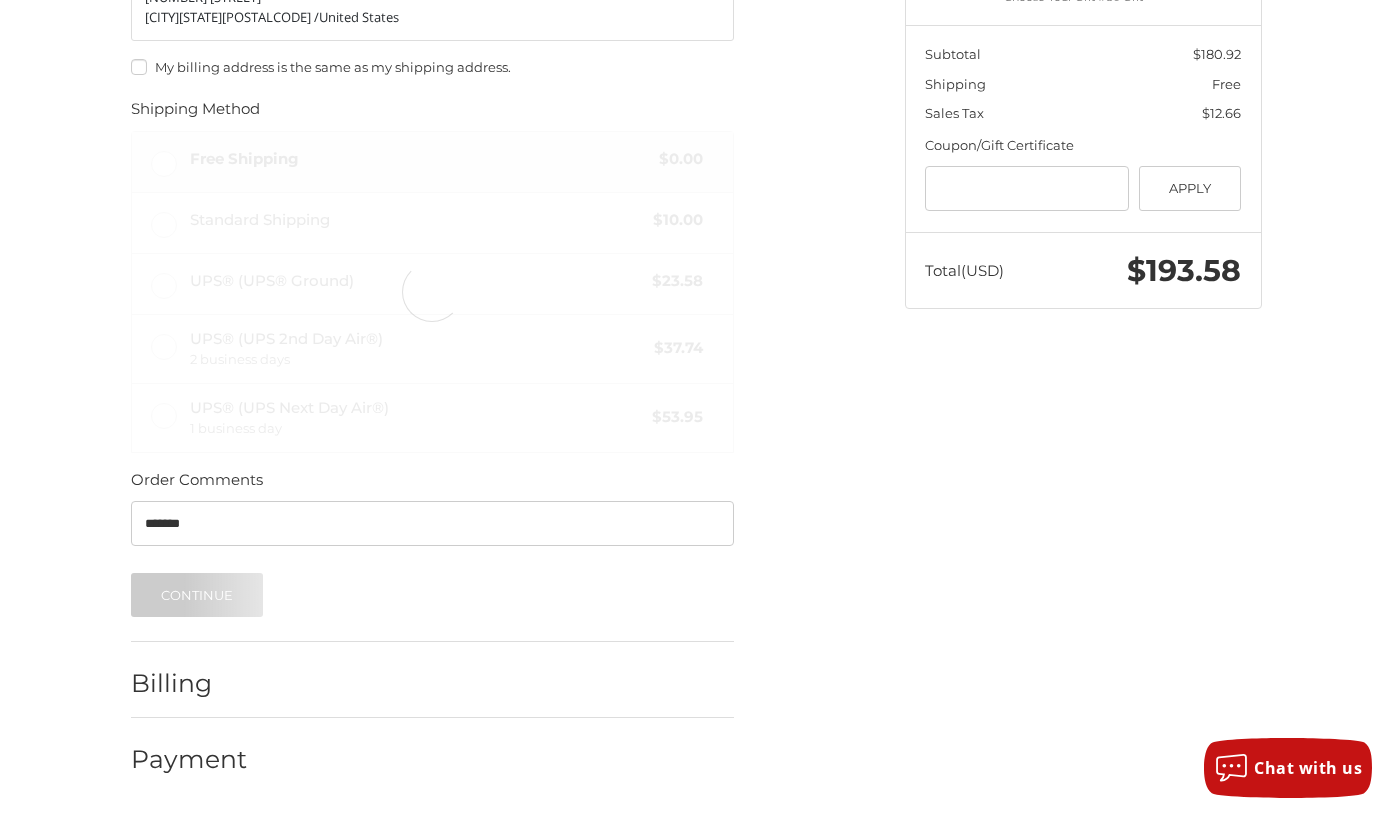 scroll, scrollTop: 0, scrollLeft: 0, axis: both 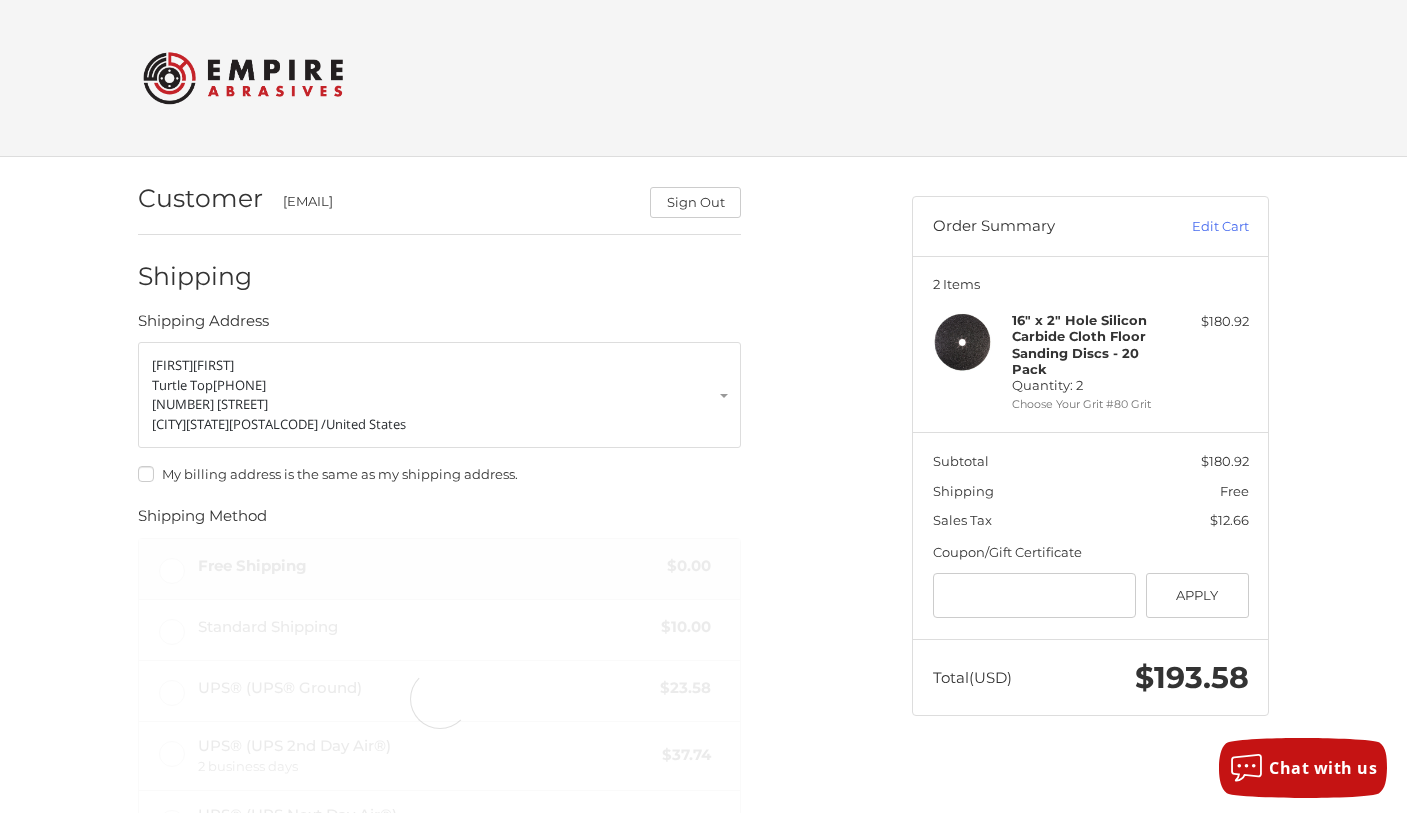 select on "**" 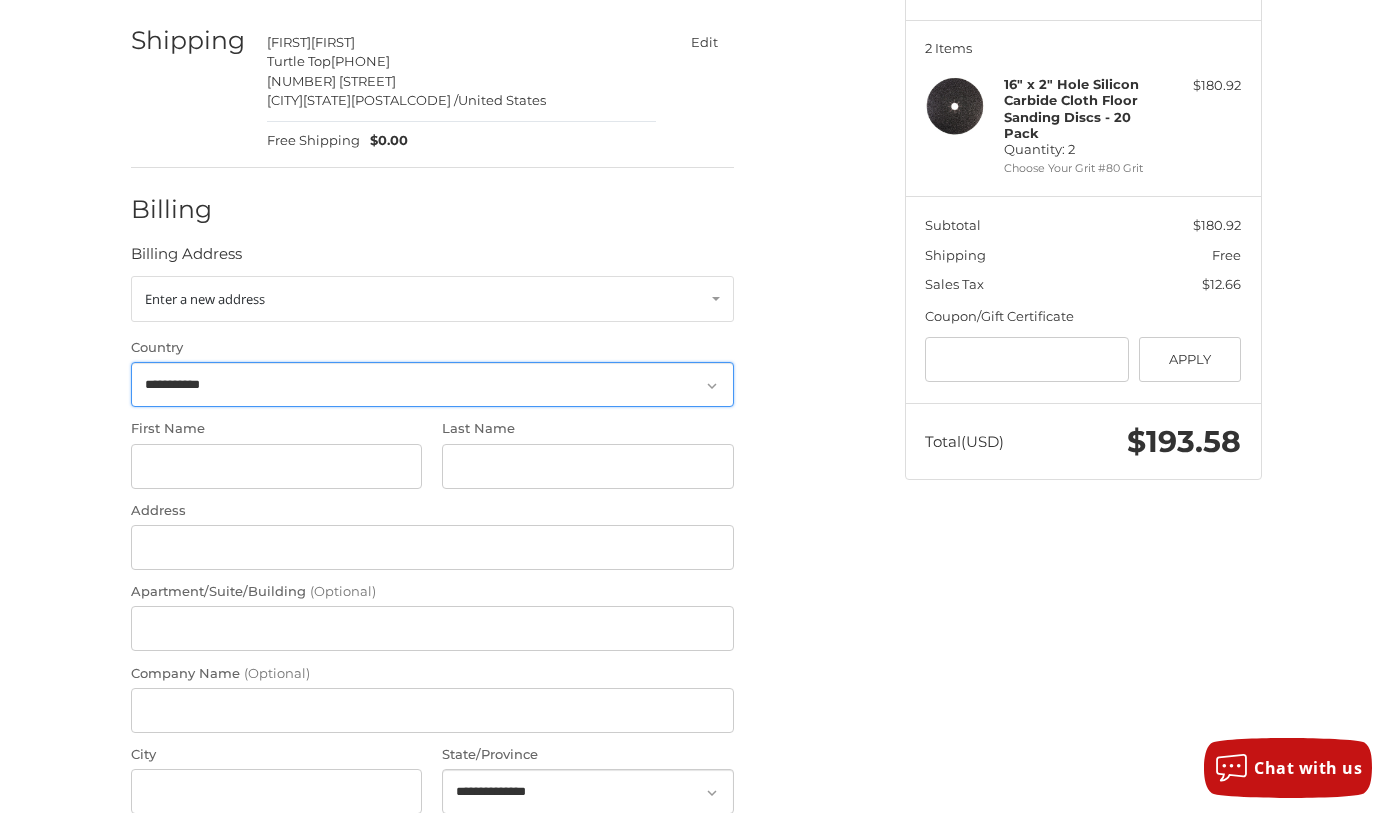 scroll, scrollTop: 241, scrollLeft: 0, axis: vertical 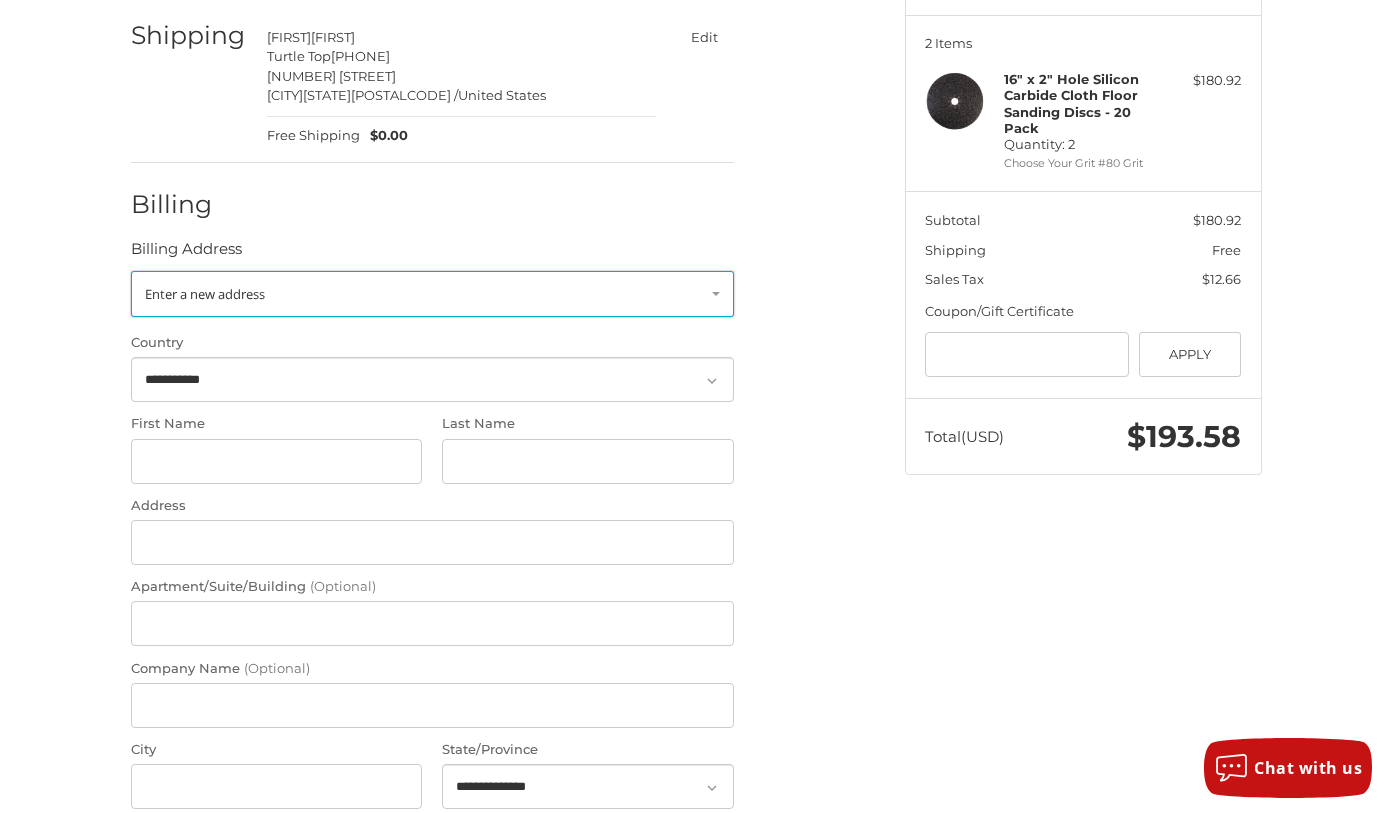click on "Enter a new address" at bounding box center (432, 294) 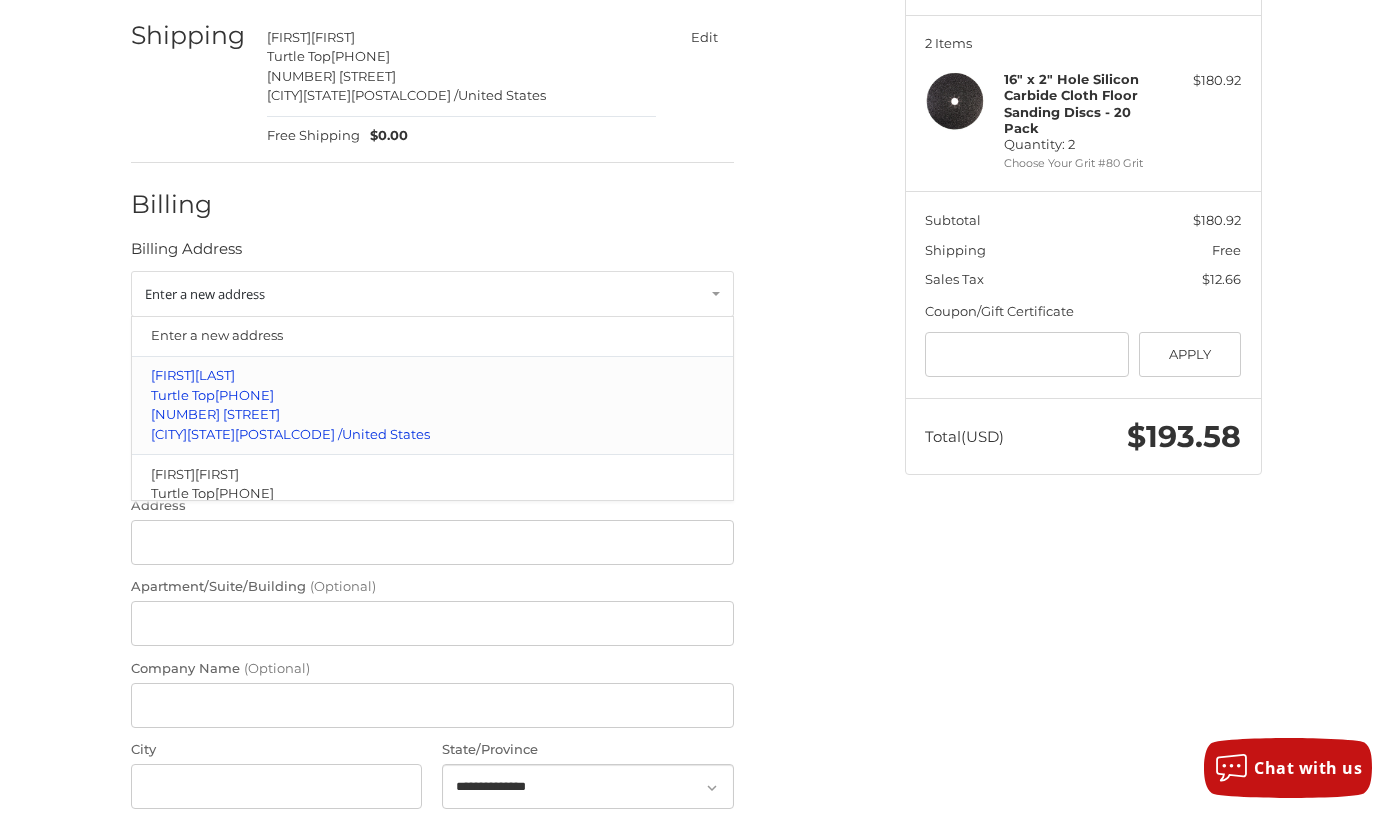 click on "Turtle Top" at bounding box center (183, 395) 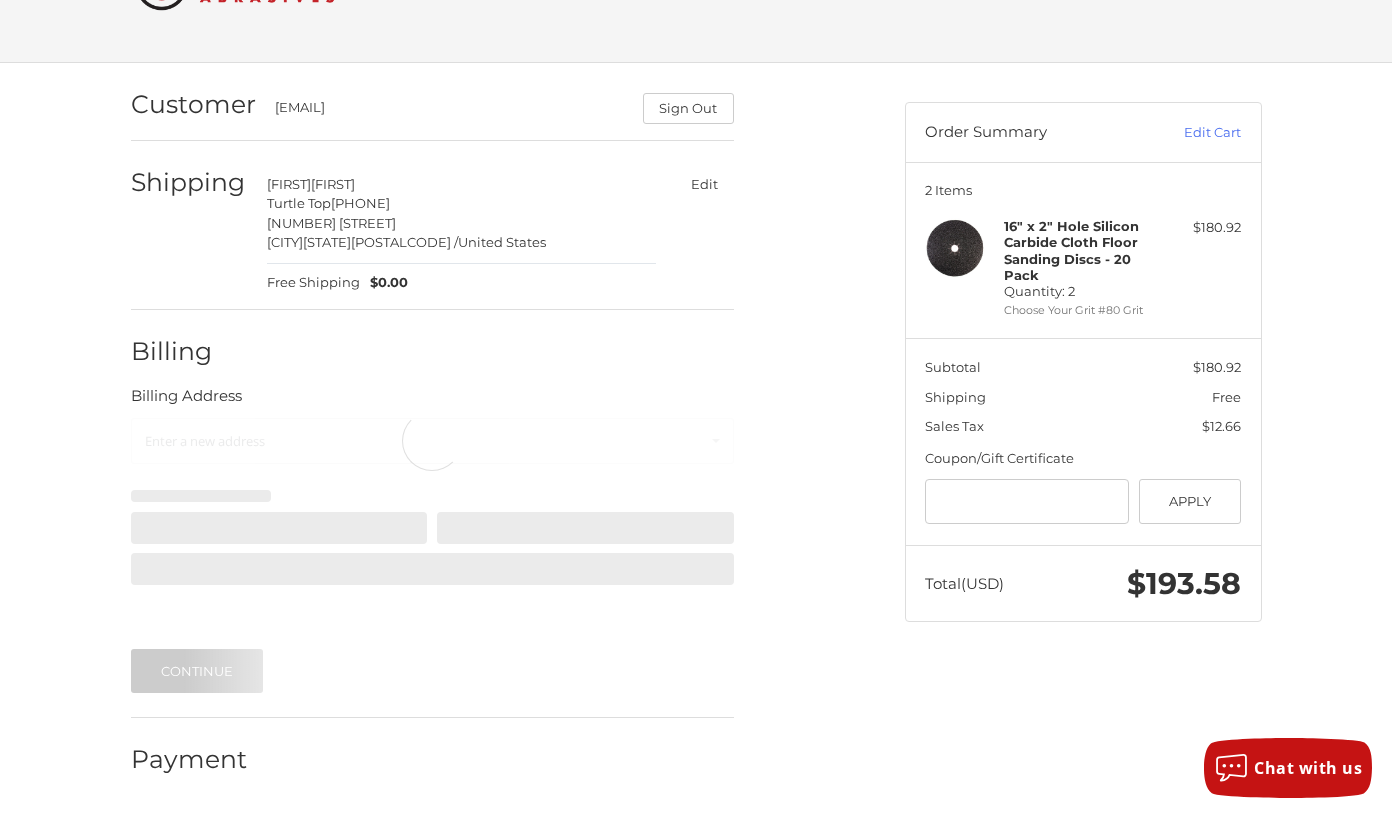 scroll, scrollTop: 0, scrollLeft: 0, axis: both 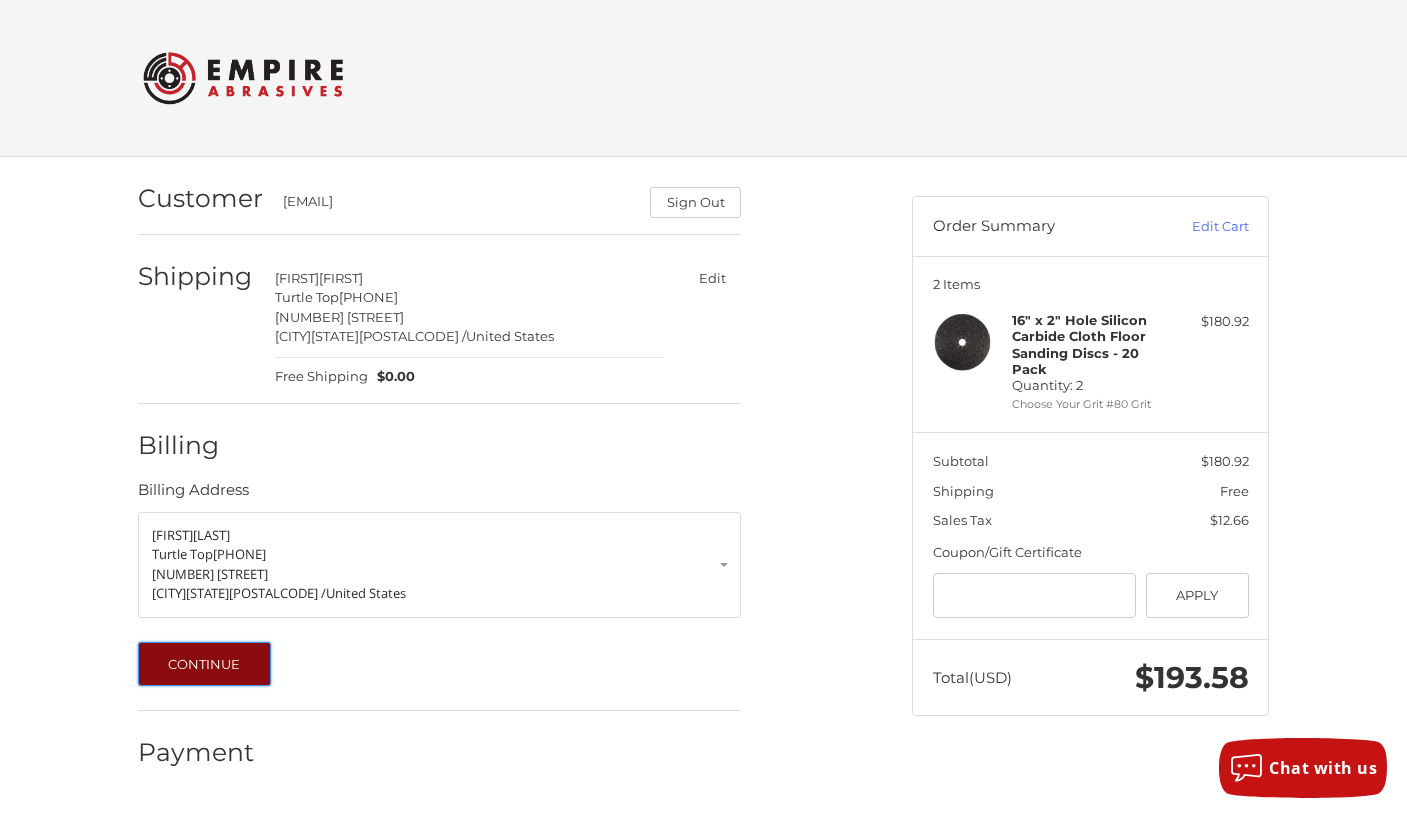 click on "Continue" at bounding box center [204, 664] 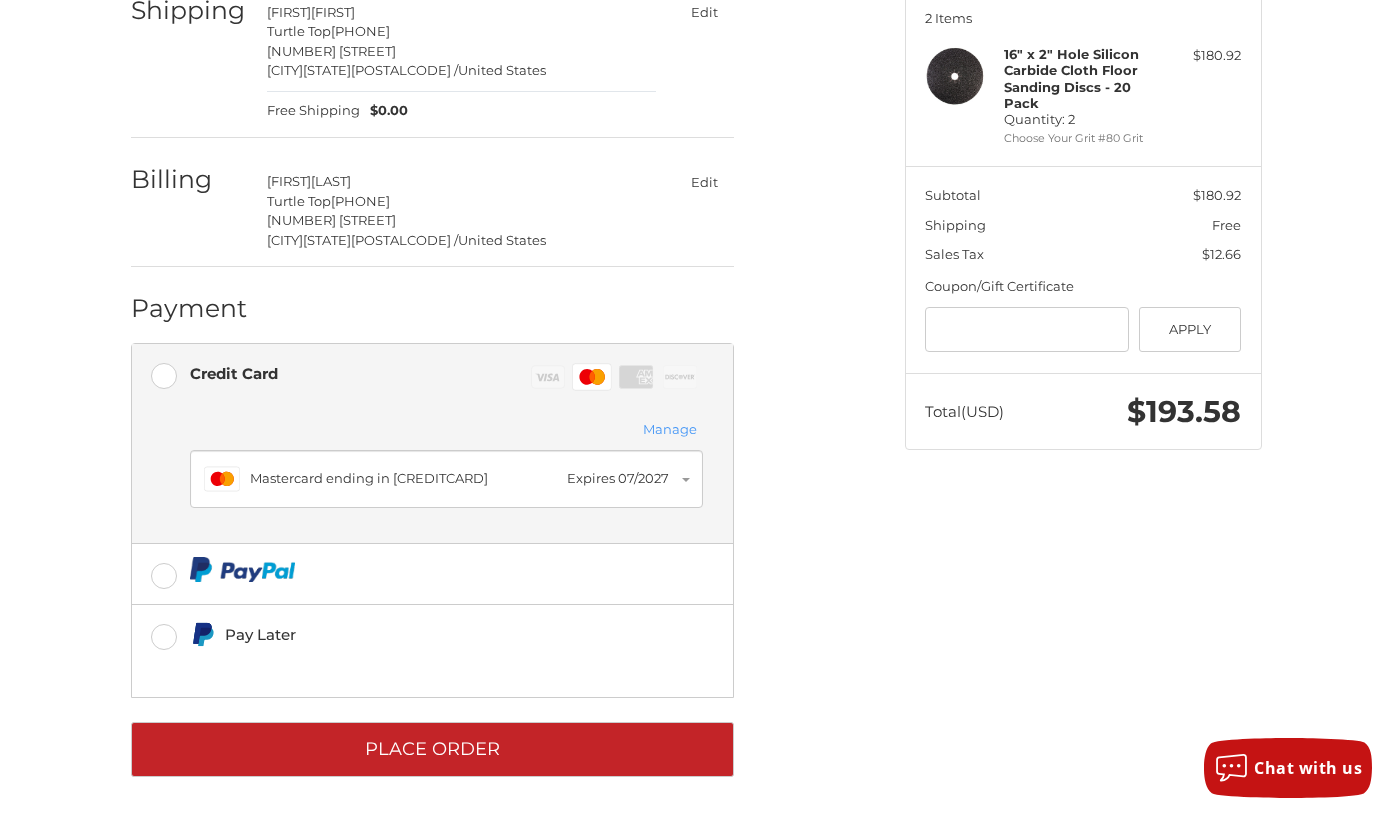 scroll, scrollTop: 274, scrollLeft: 0, axis: vertical 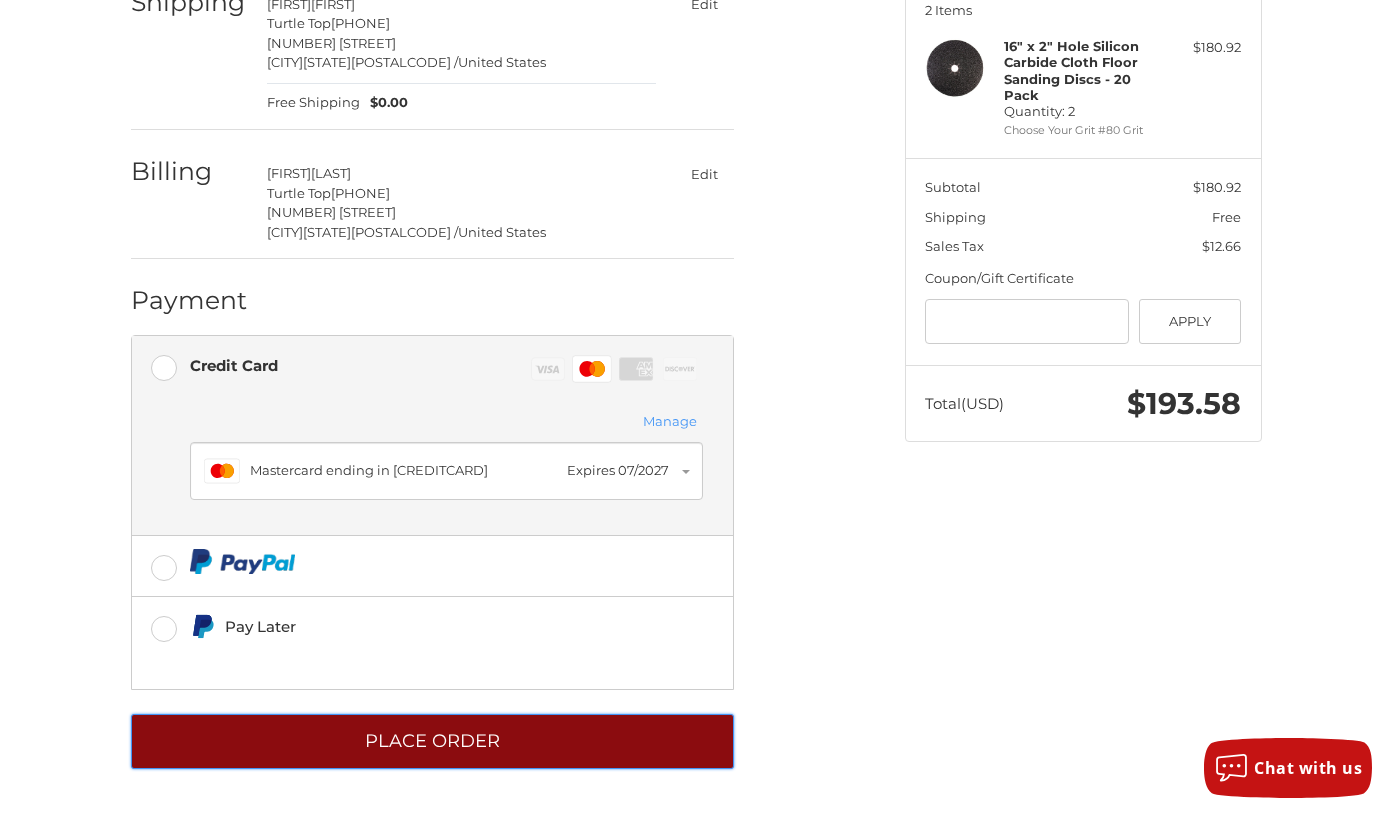 click on "Place Order" at bounding box center [432, 741] 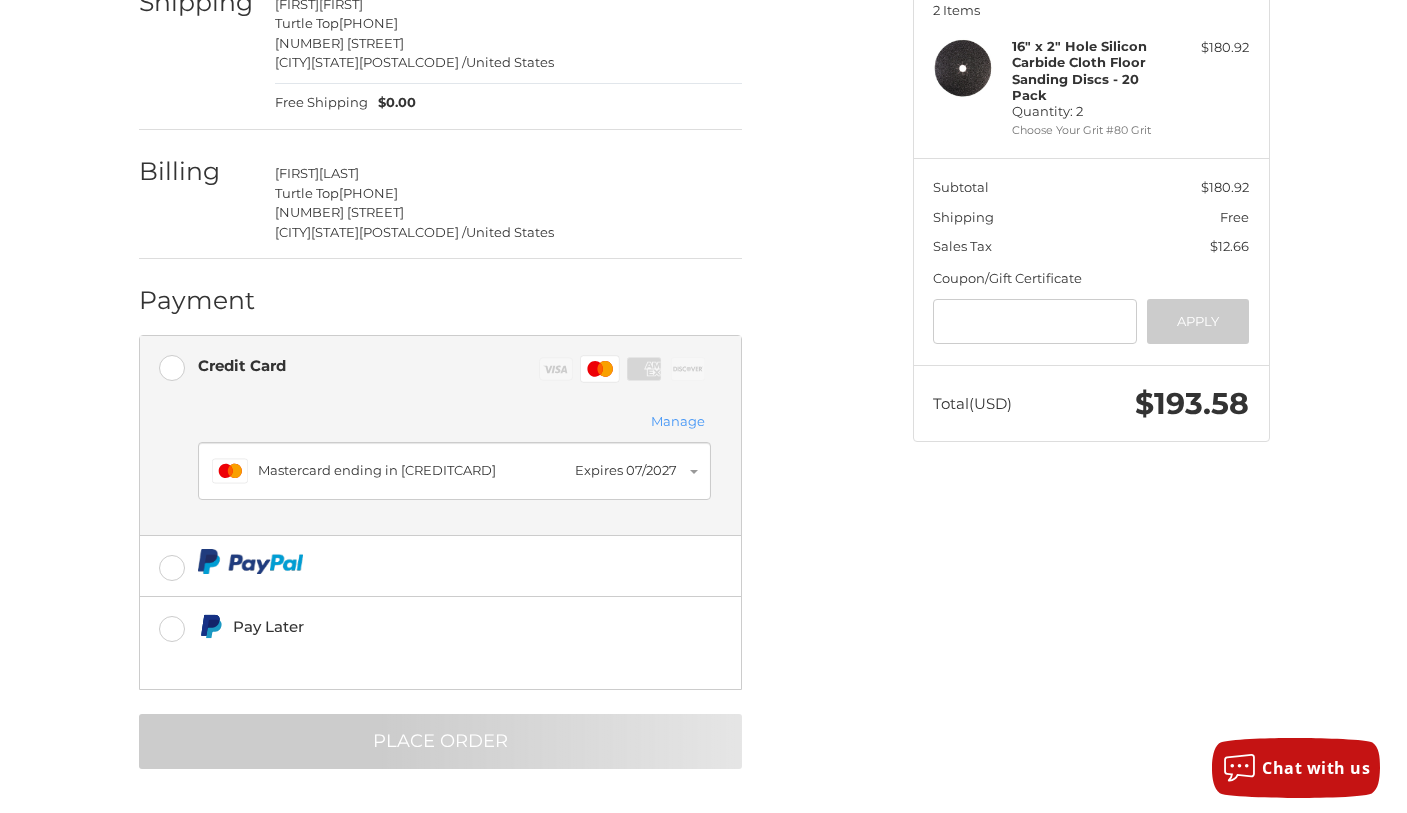 scroll, scrollTop: 0, scrollLeft: 0, axis: both 